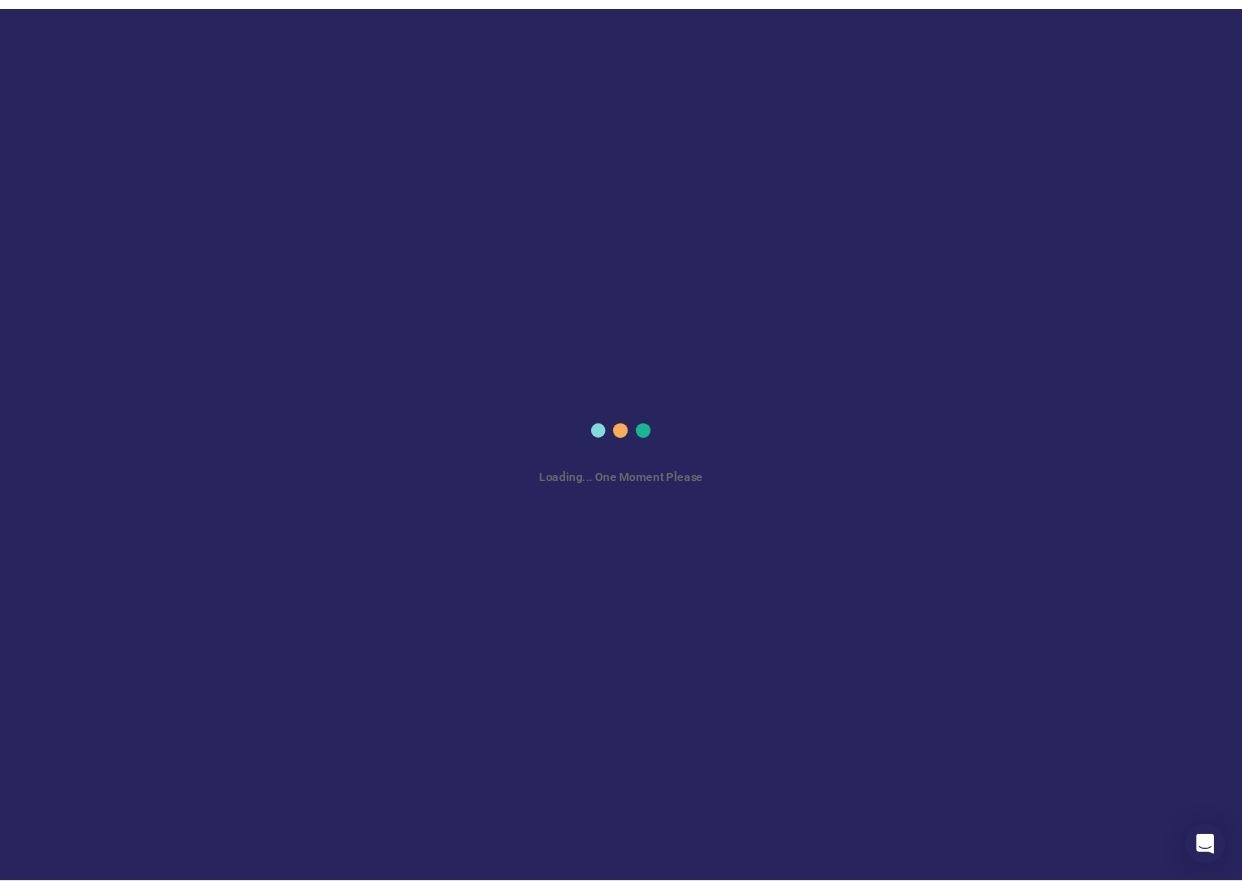 scroll, scrollTop: 0, scrollLeft: 0, axis: both 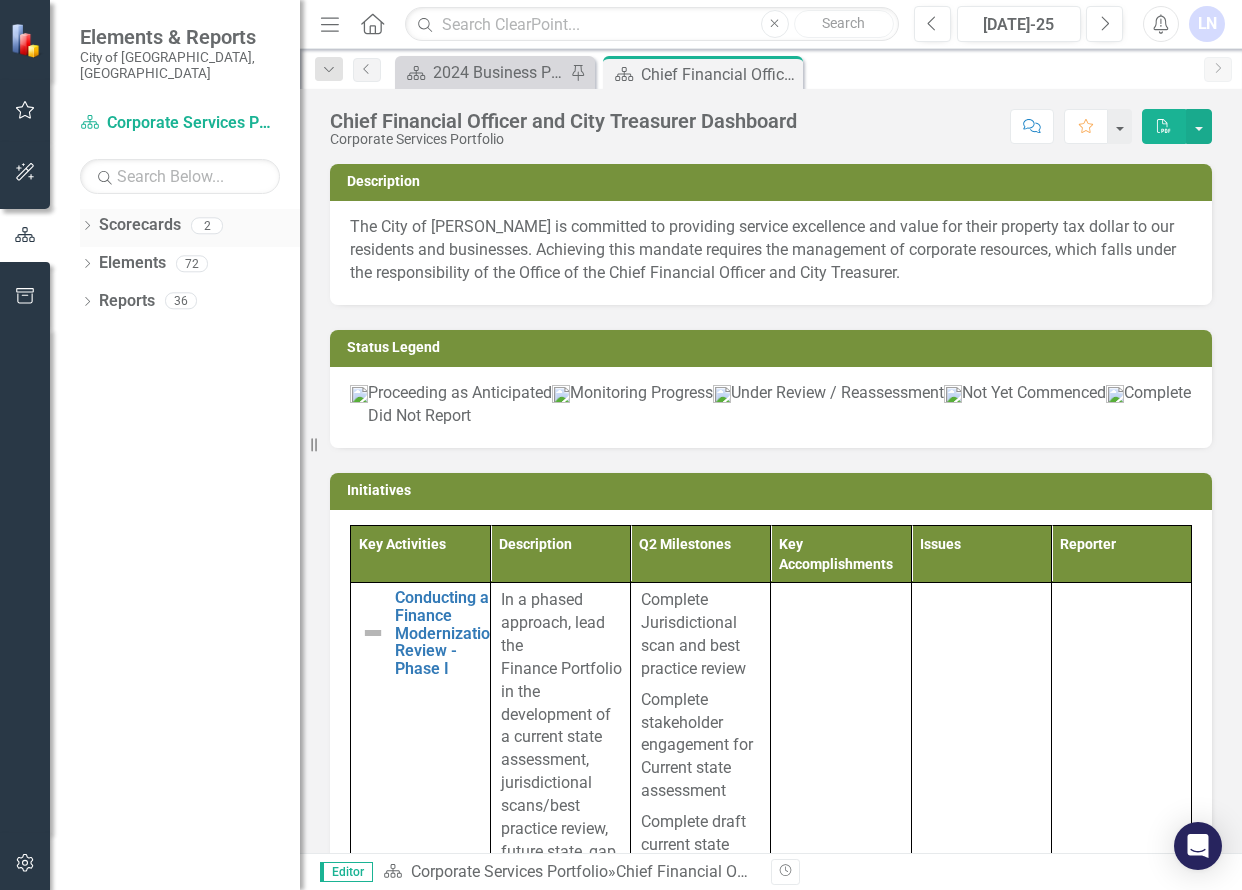 click on "Dropdown" 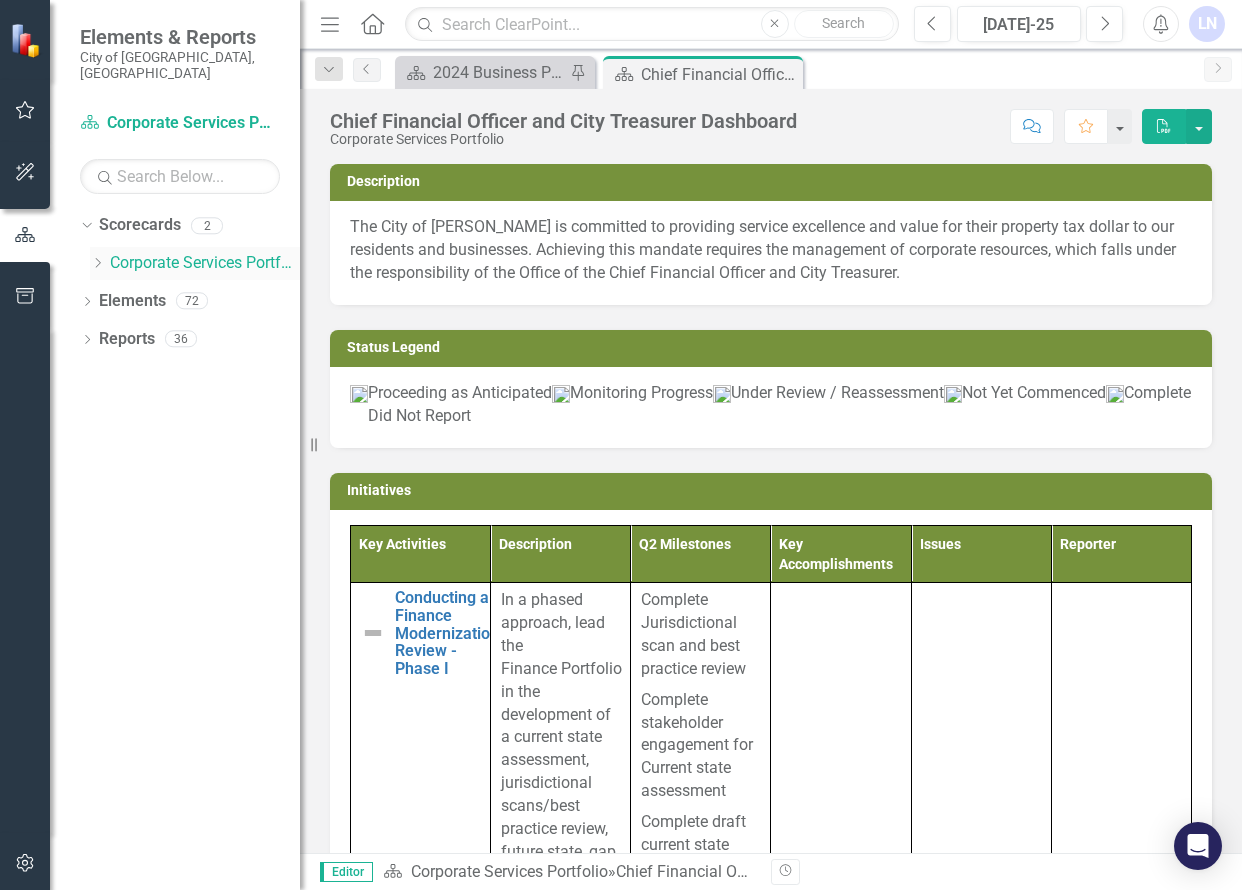 click on "Dropdown" 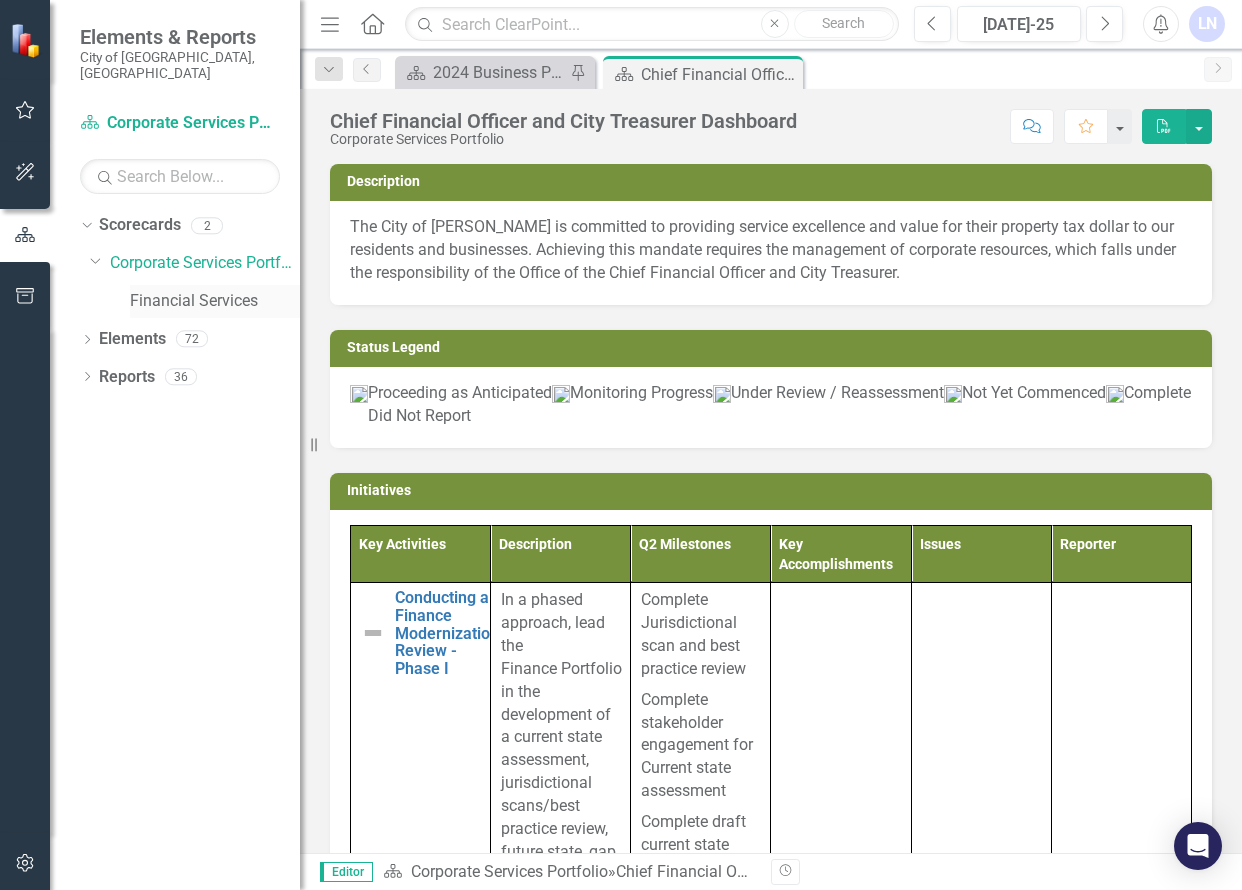 click on "Financial Services" at bounding box center [215, 301] 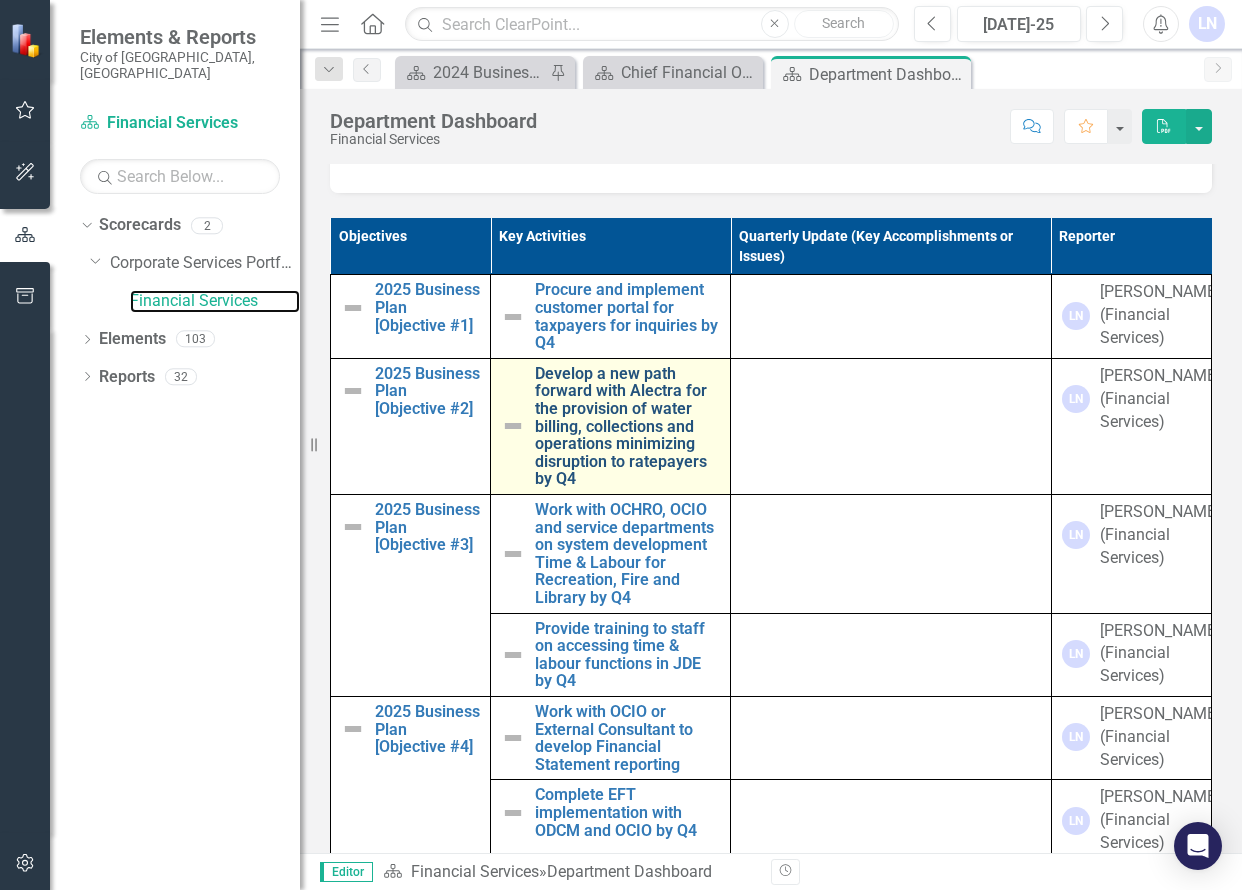 scroll, scrollTop: 1100, scrollLeft: 0, axis: vertical 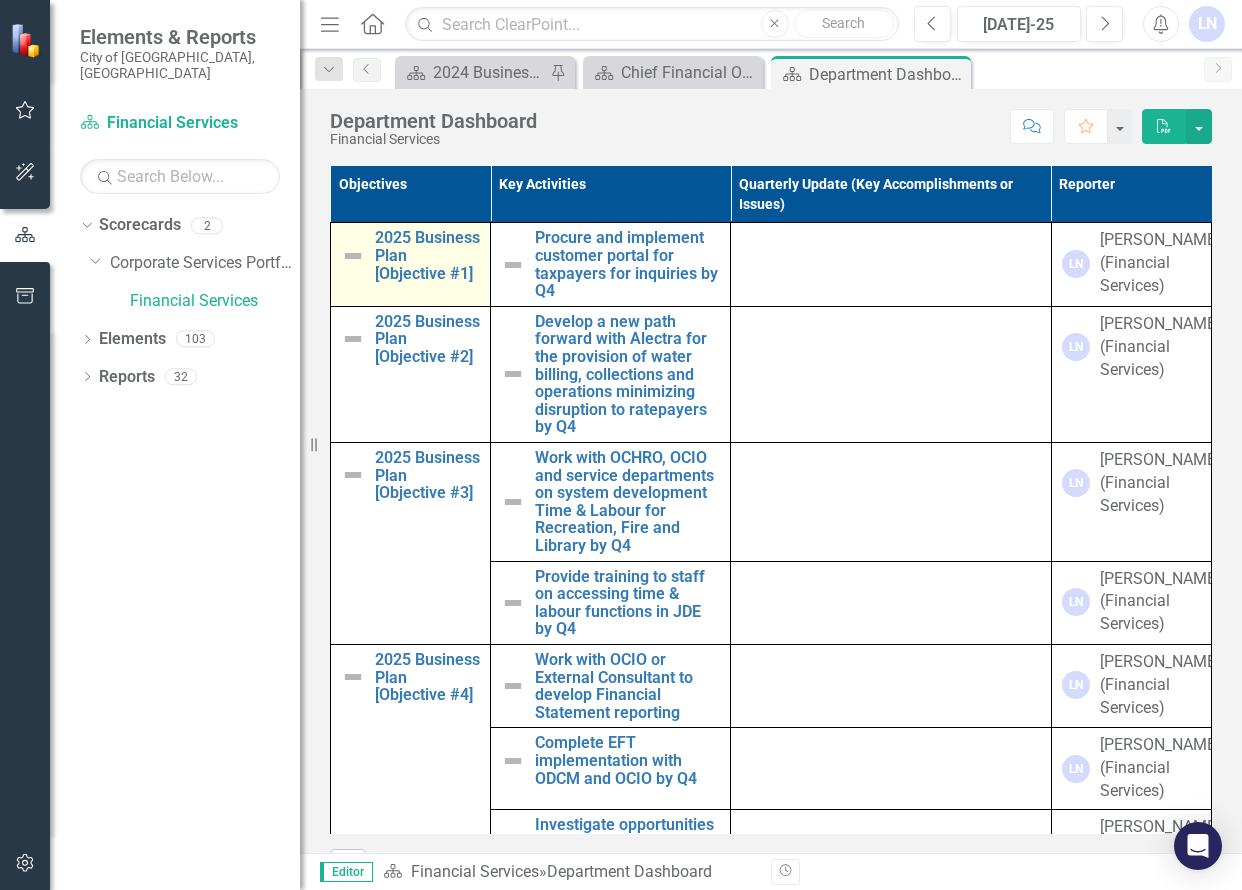 click at bounding box center (353, 256) 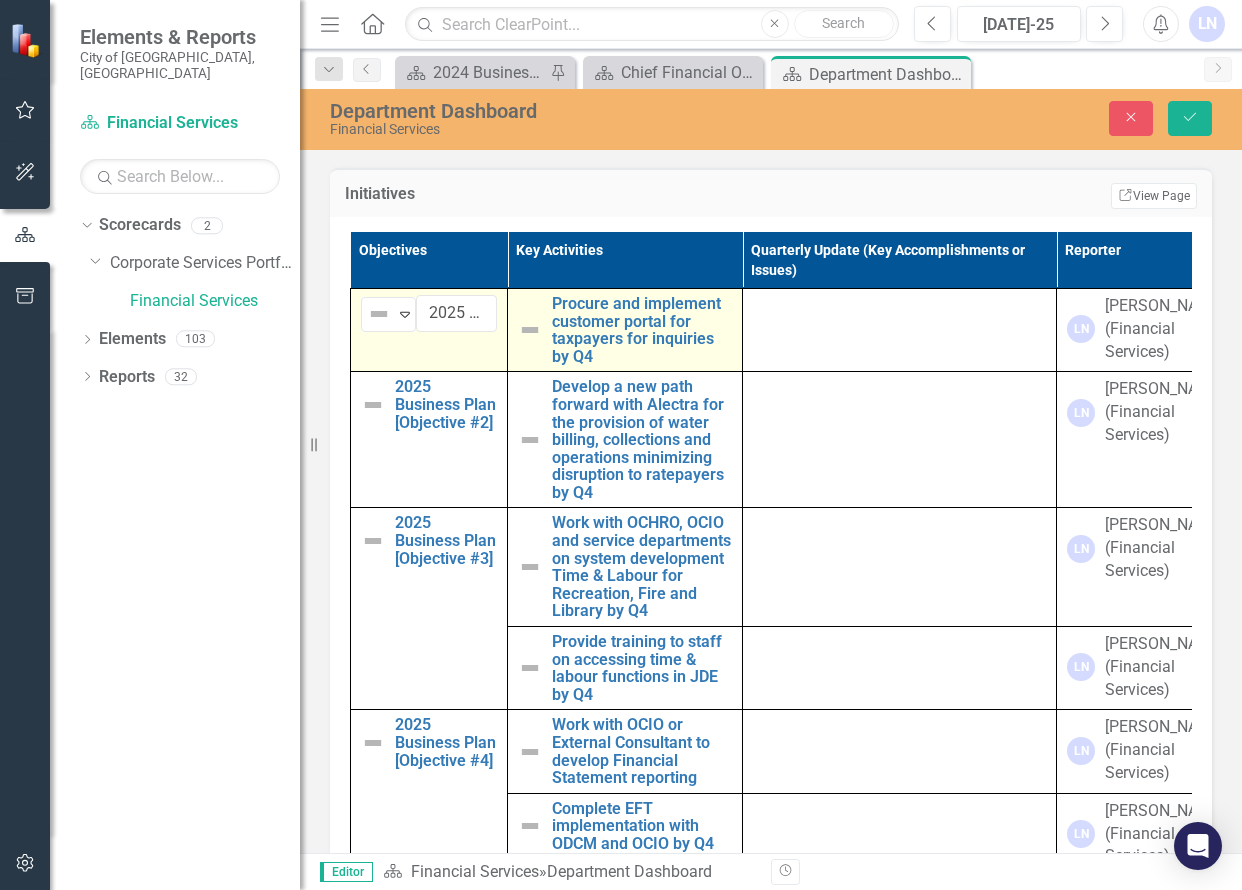 click at bounding box center (530, 330) 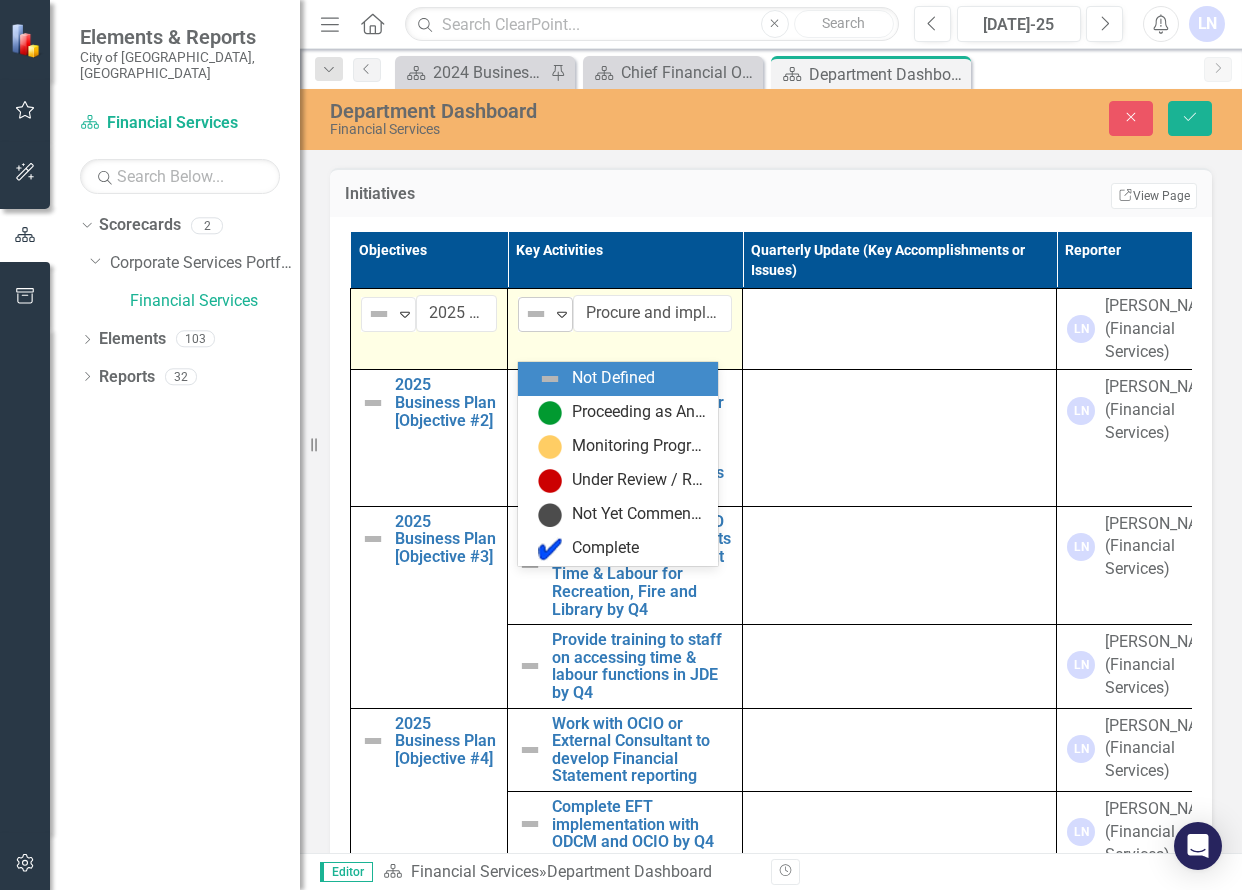 click on "Expand" 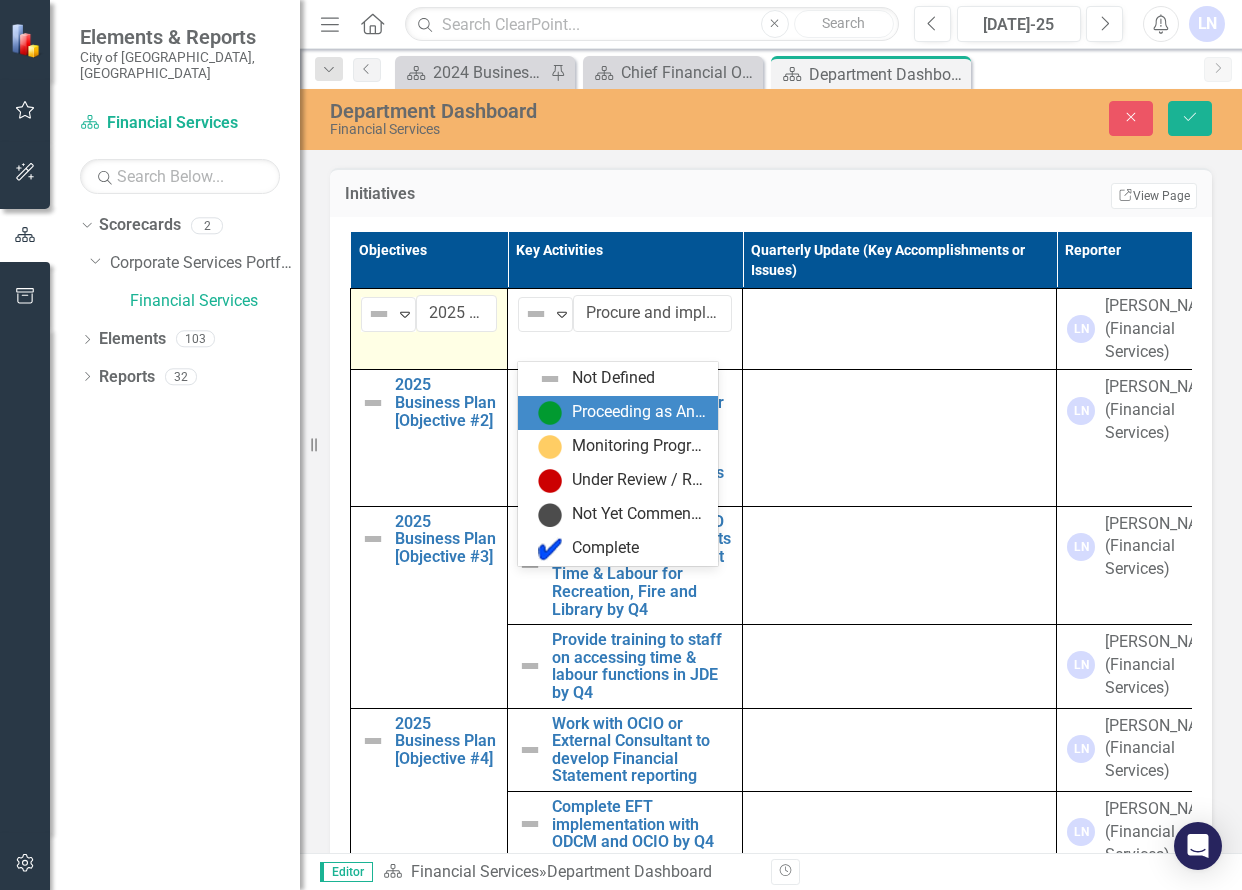 click at bounding box center [550, 413] 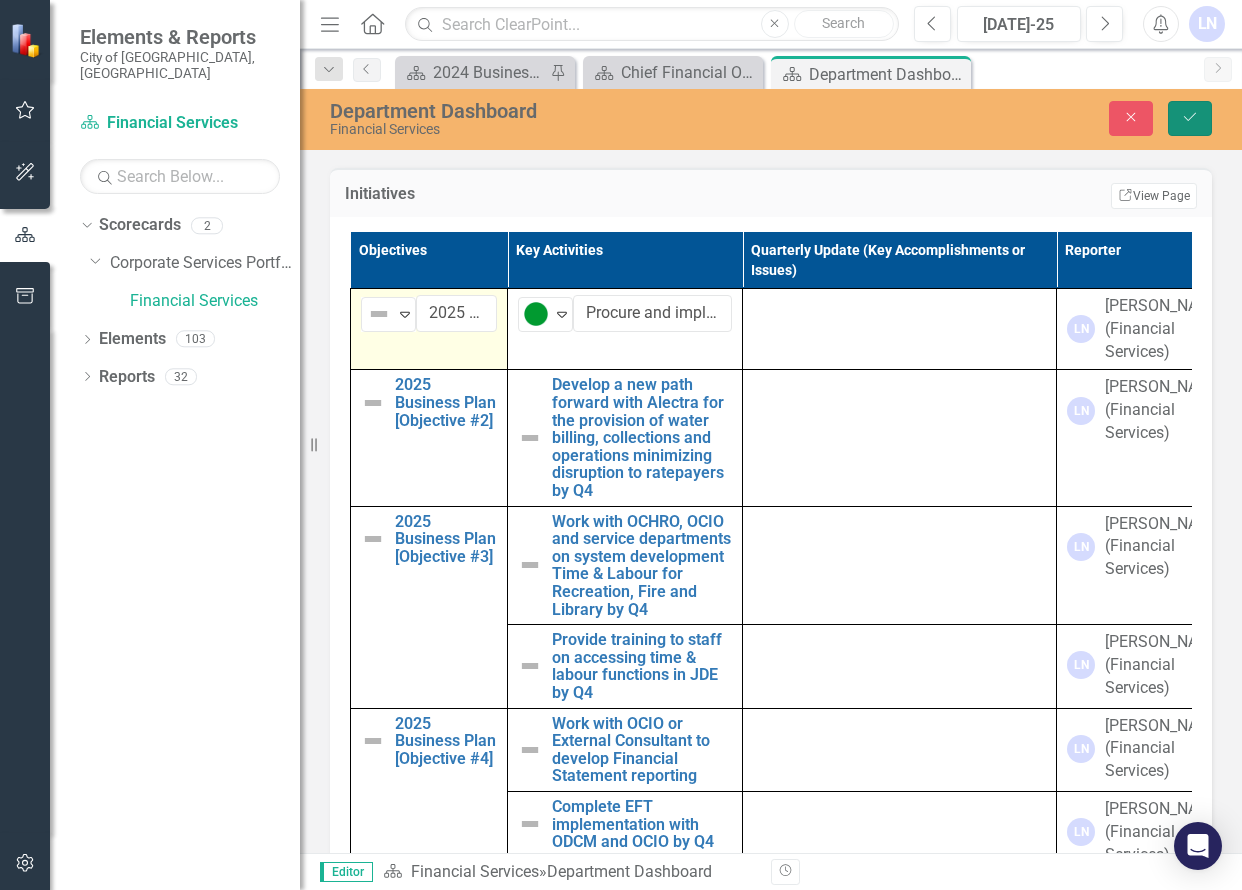 click on "Save" 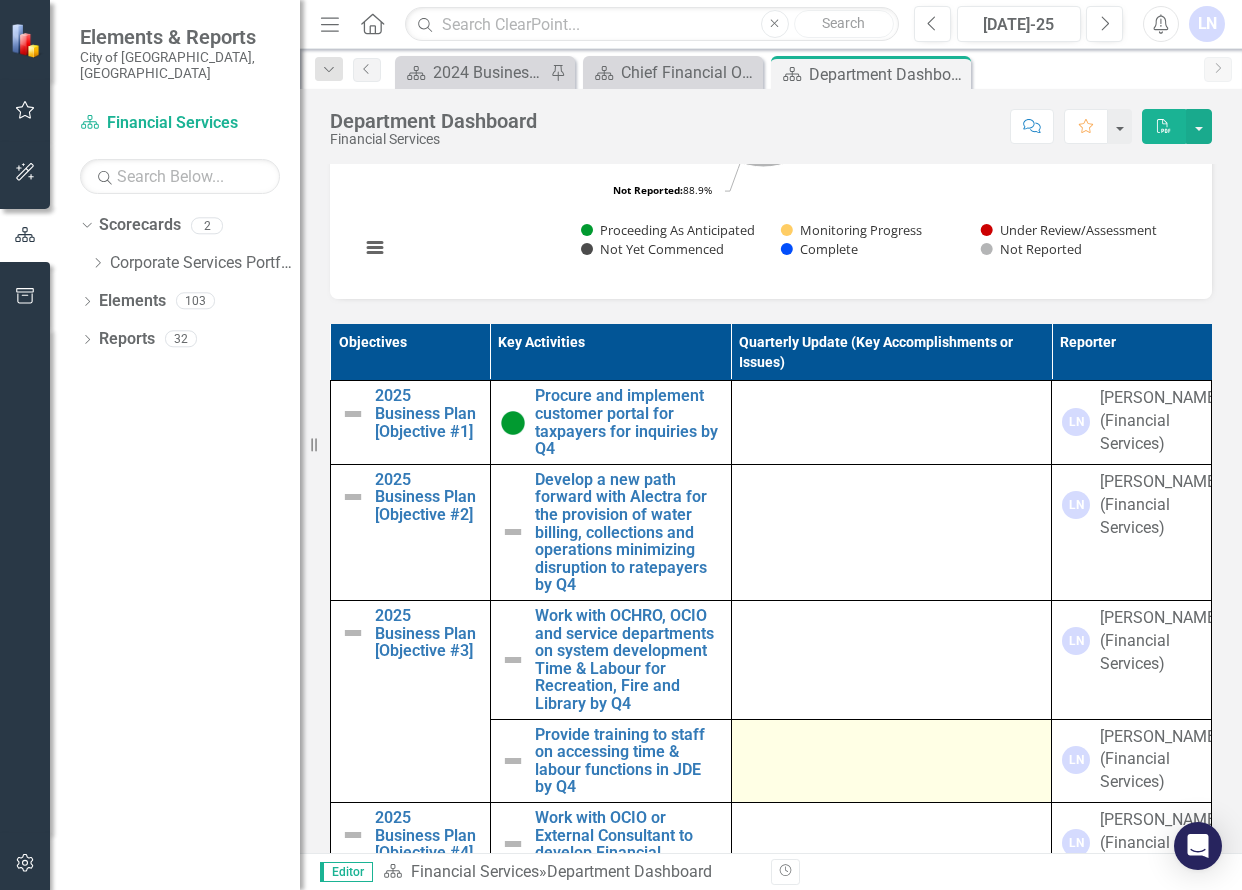 scroll, scrollTop: 900, scrollLeft: 0, axis: vertical 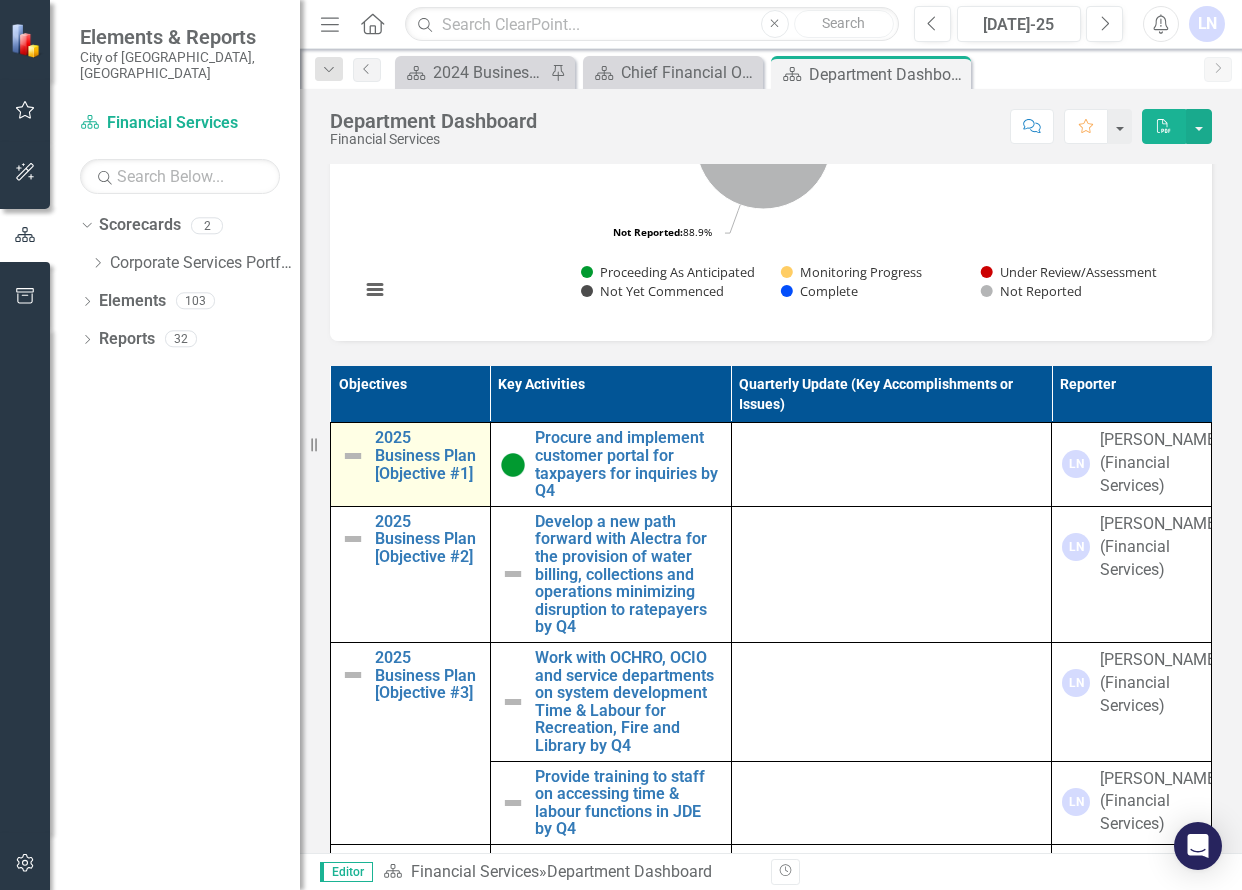 click at bounding box center [353, 456] 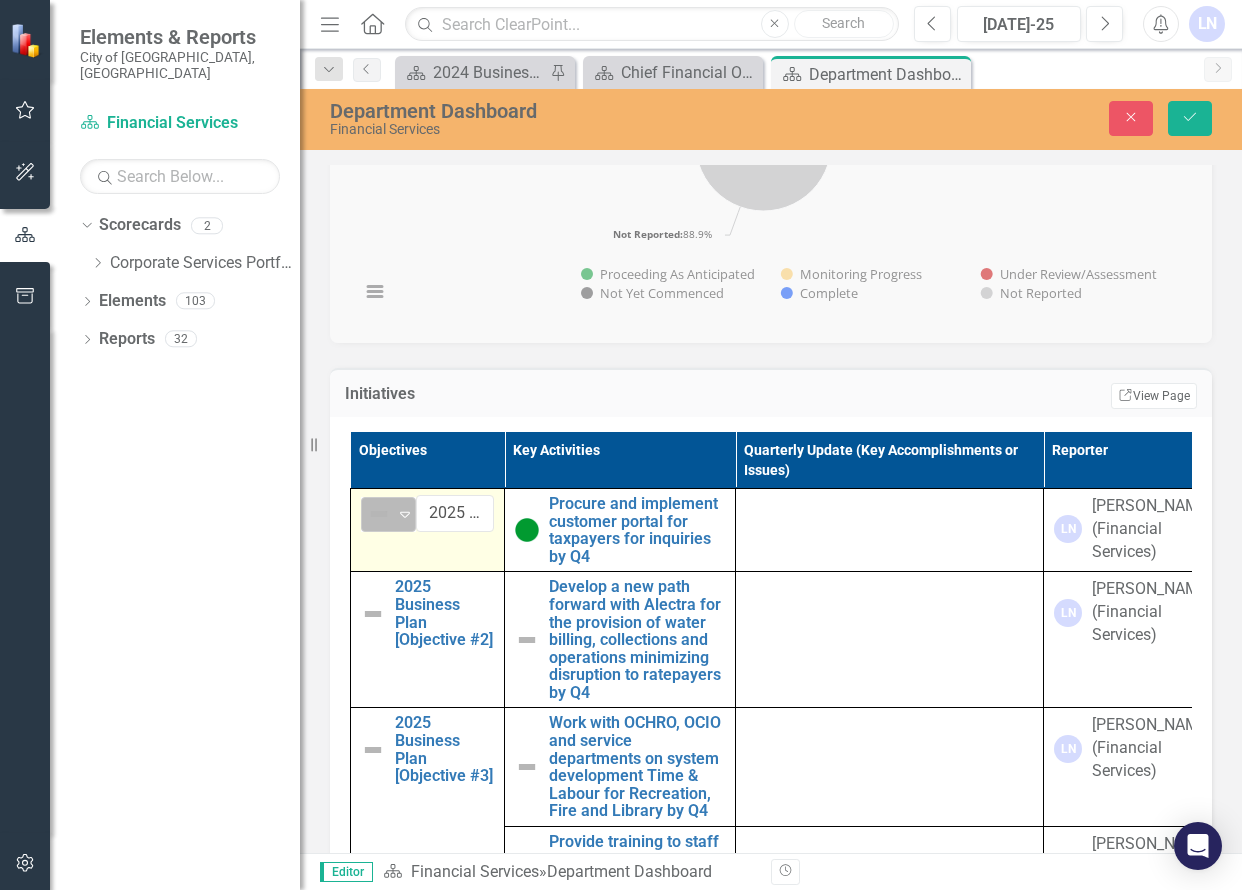 click on "Expand" 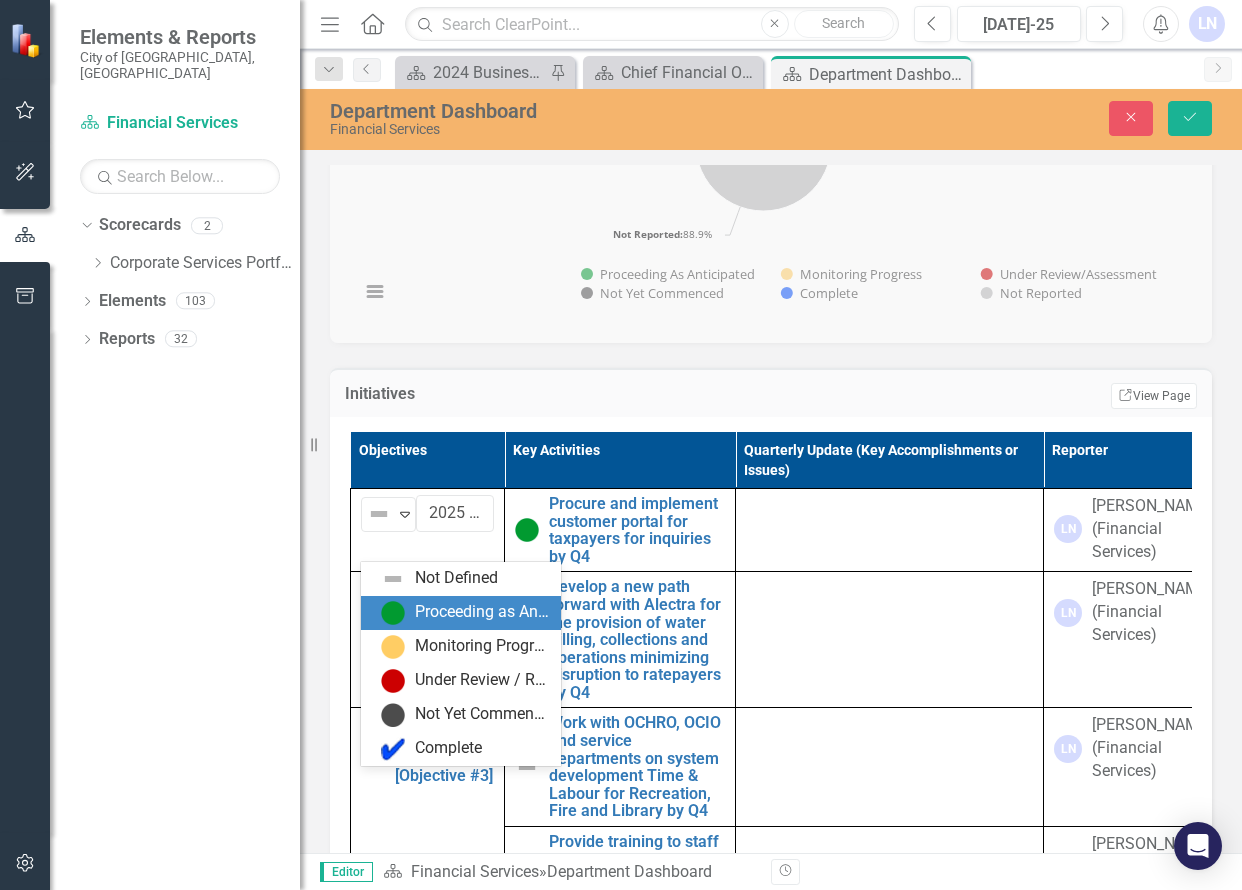 click on "Proceeding as Anticipated" at bounding box center [482, 612] 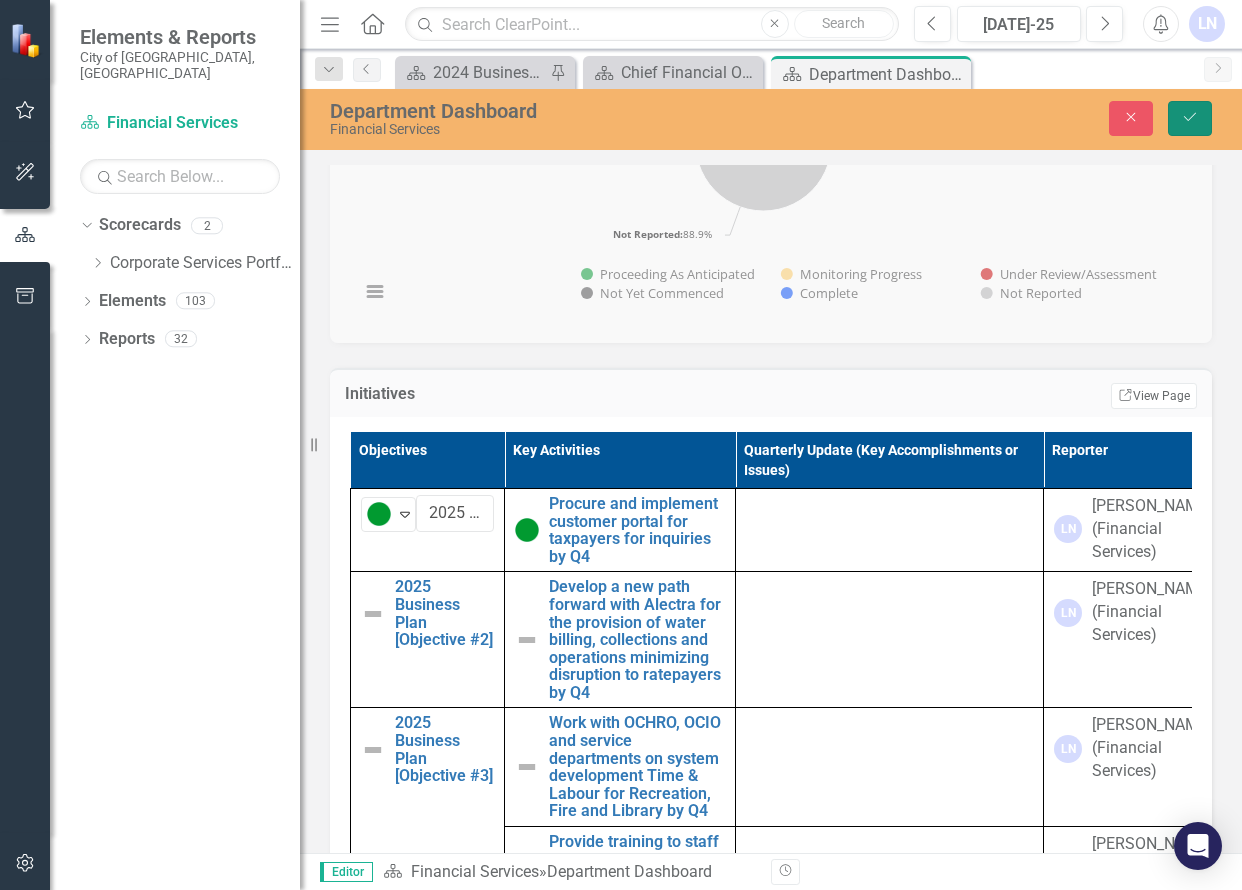 click on "Save" 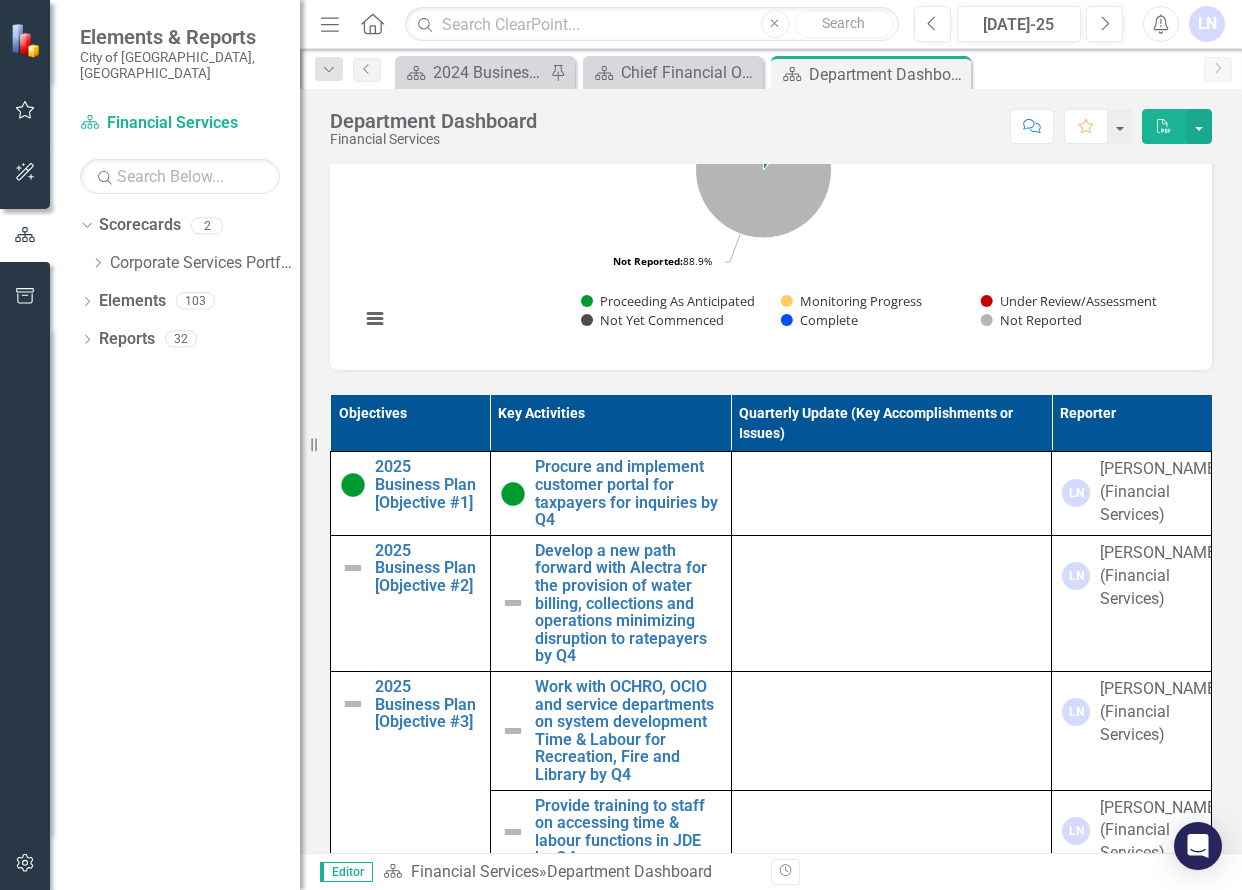 scroll, scrollTop: 1000, scrollLeft: 0, axis: vertical 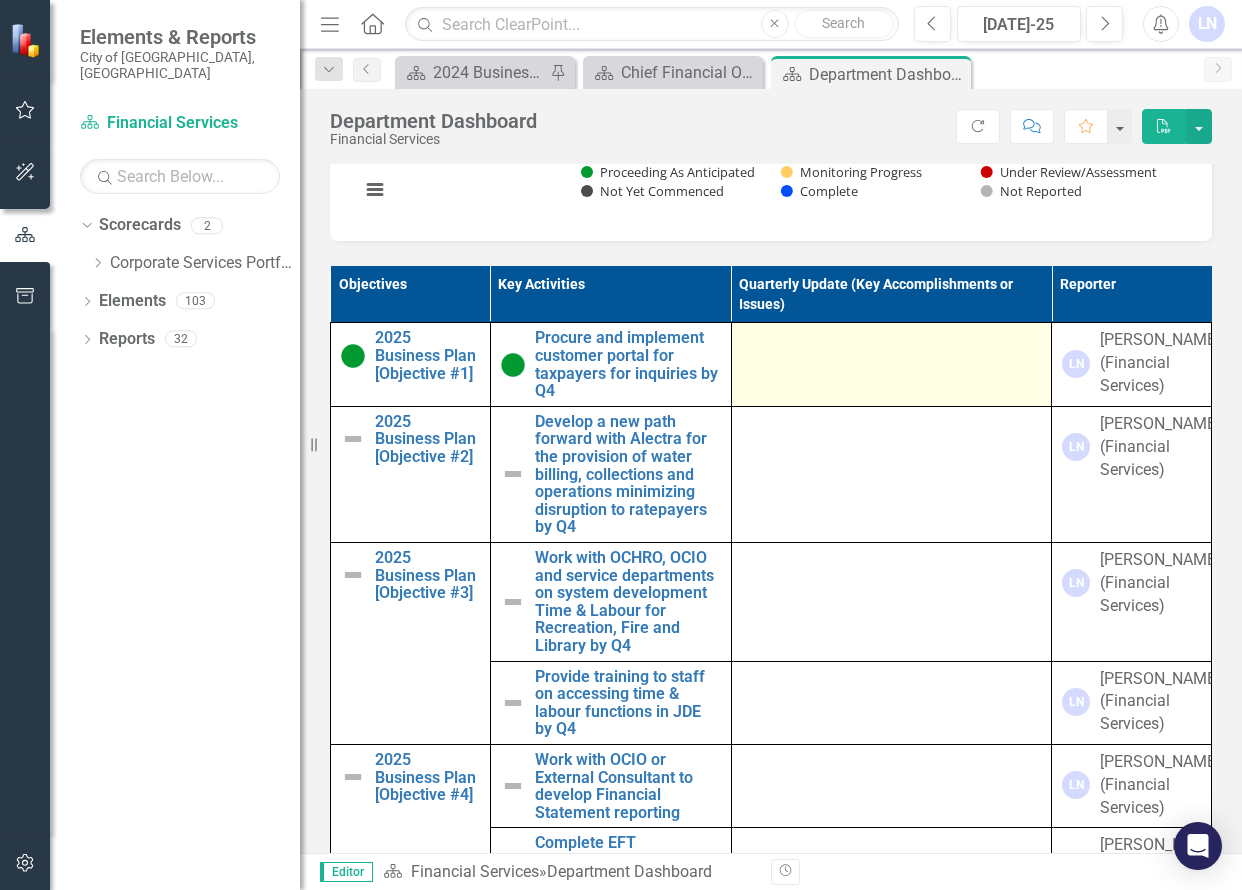 click at bounding box center (891, 364) 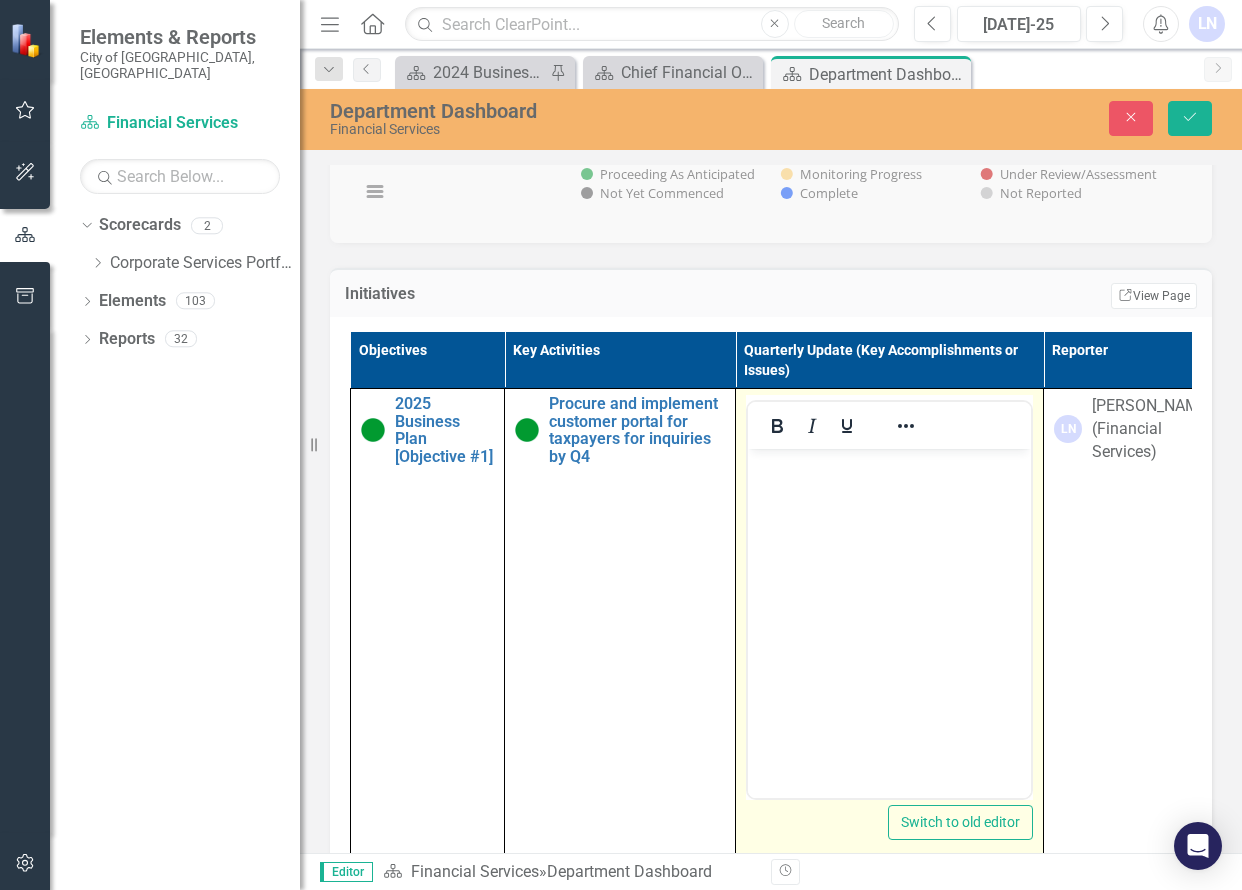scroll, scrollTop: 0, scrollLeft: 0, axis: both 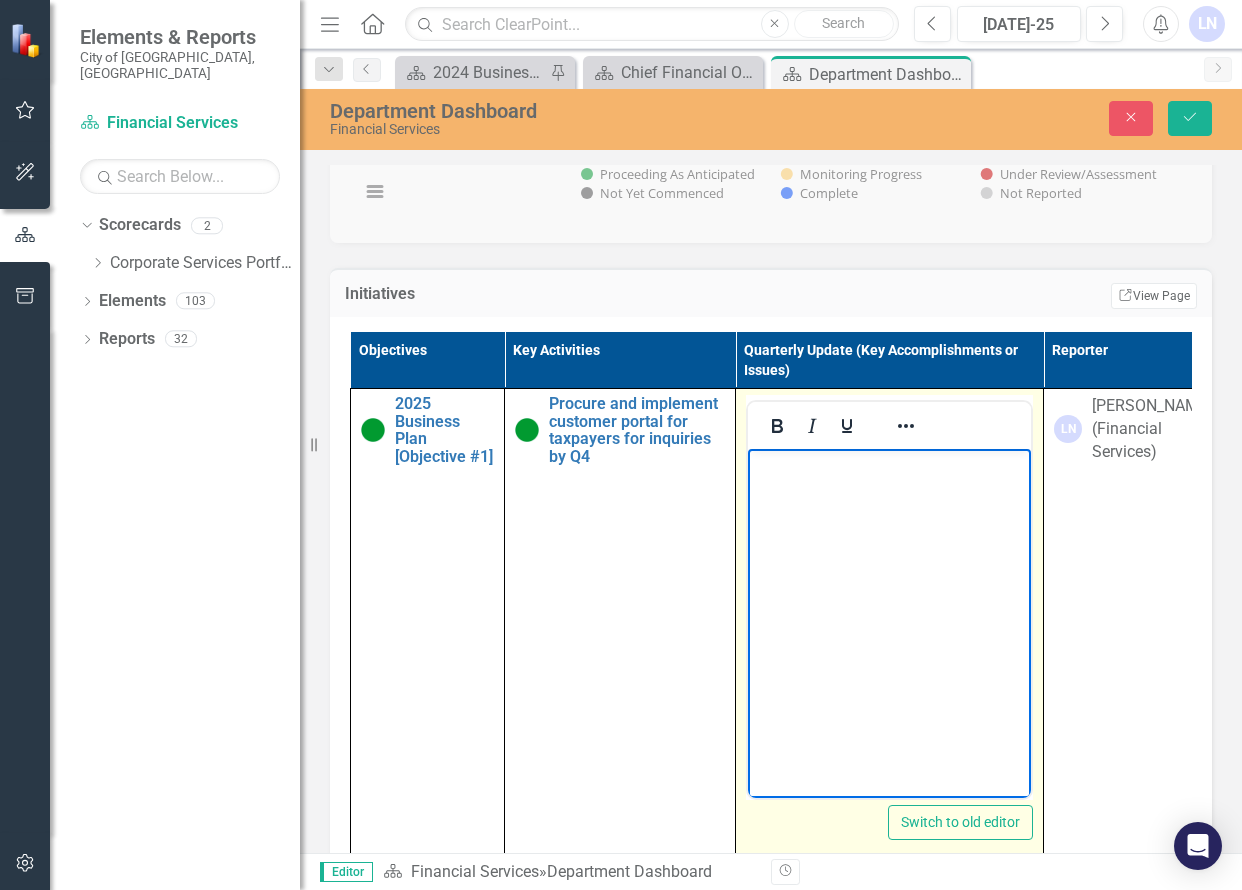 click at bounding box center [889, 598] 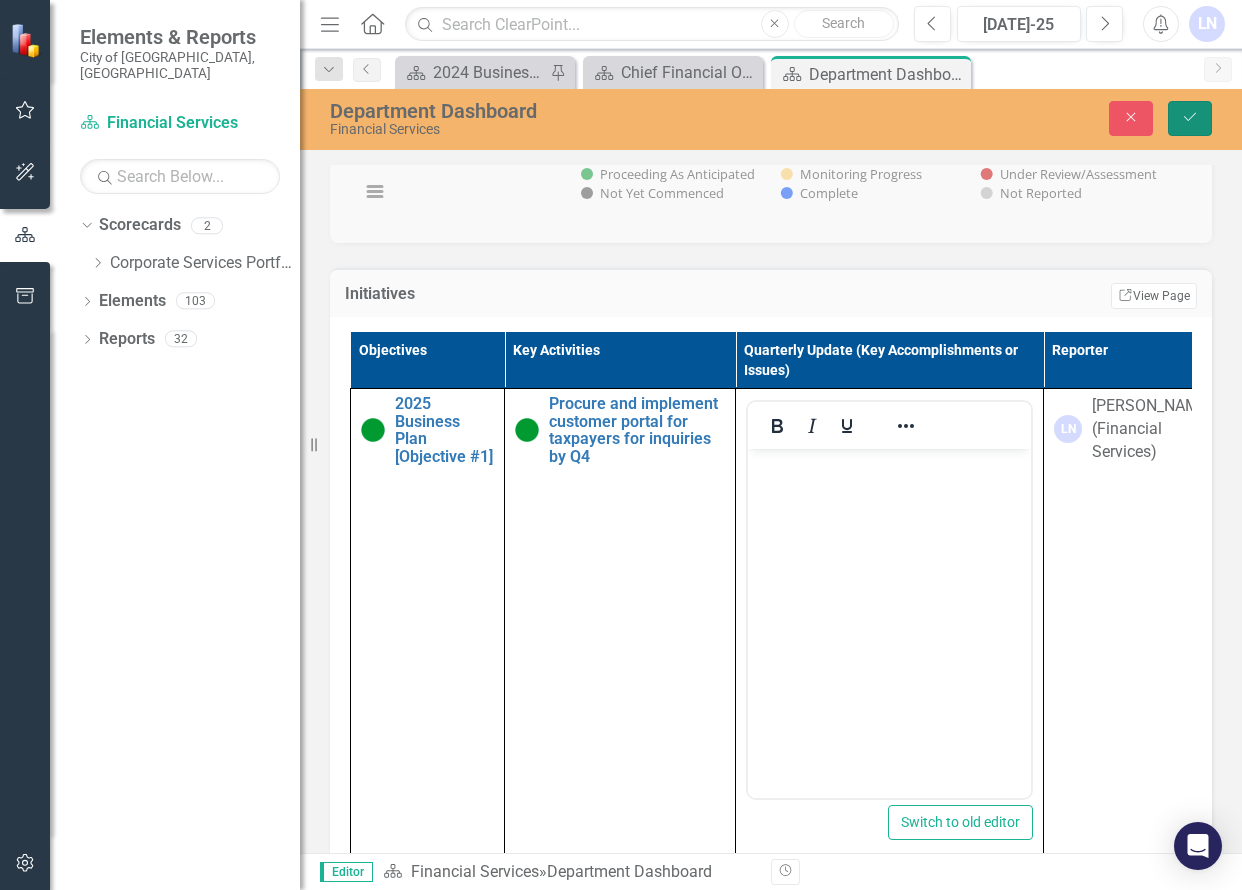 click on "Save" 